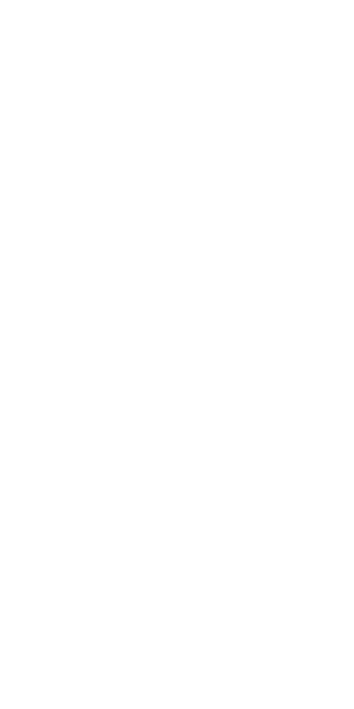 scroll, scrollTop: 0, scrollLeft: 0, axis: both 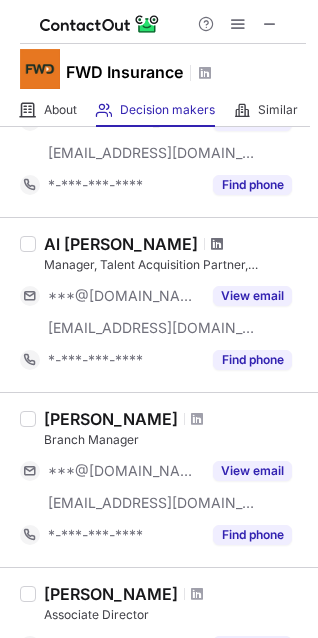 click at bounding box center (217, 244) 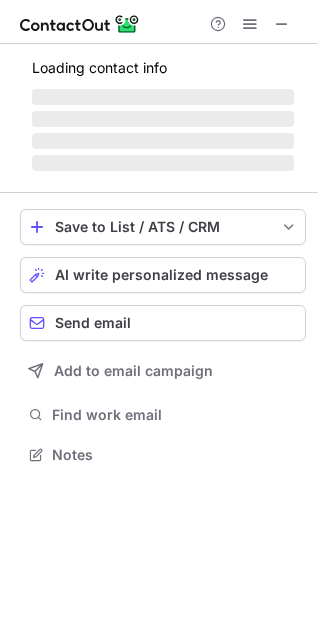 scroll, scrollTop: 9, scrollLeft: 9, axis: both 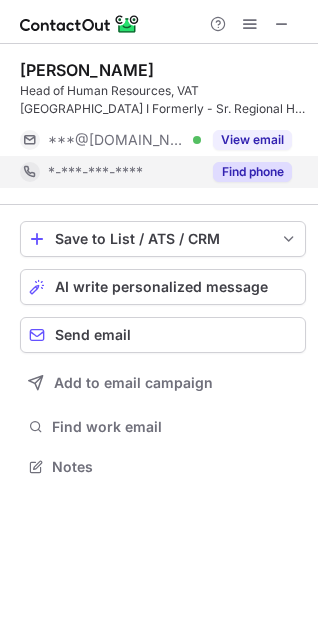 click on "Find phone" at bounding box center (252, 172) 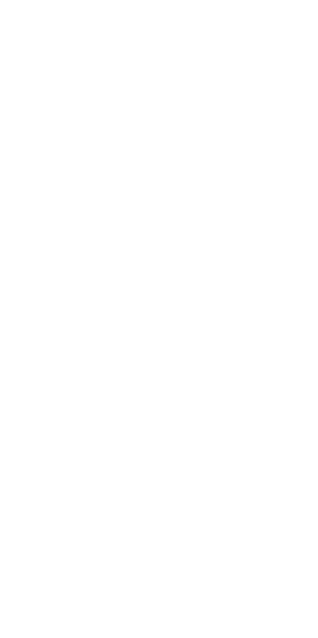 scroll, scrollTop: 0, scrollLeft: 0, axis: both 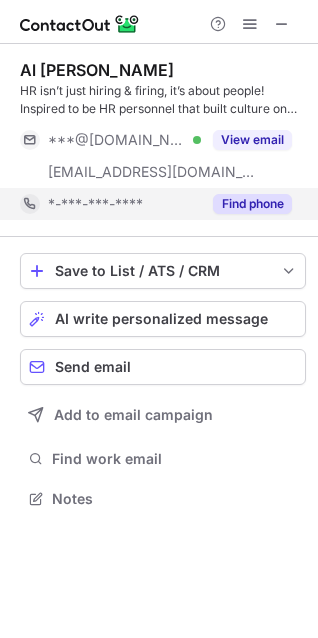 click on "Find phone" at bounding box center [246, 204] 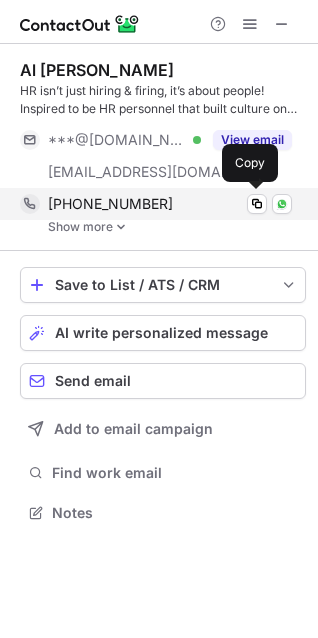 scroll, scrollTop: 10, scrollLeft: 9, axis: both 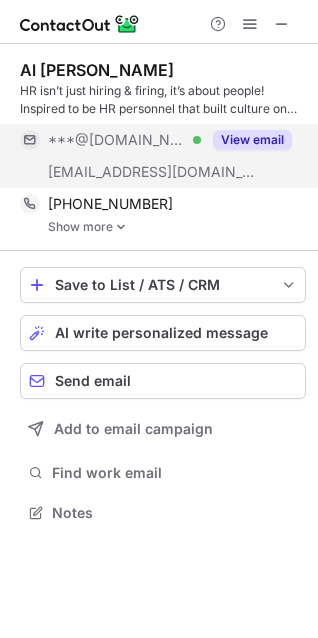 click on "View email" at bounding box center [252, 140] 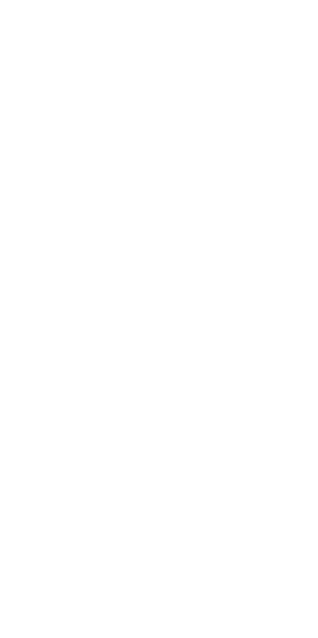 scroll, scrollTop: 0, scrollLeft: 0, axis: both 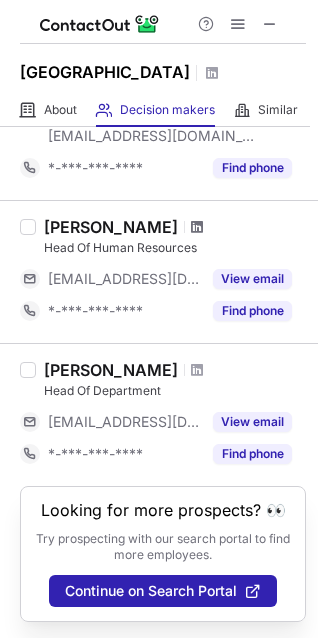 click at bounding box center (197, 227) 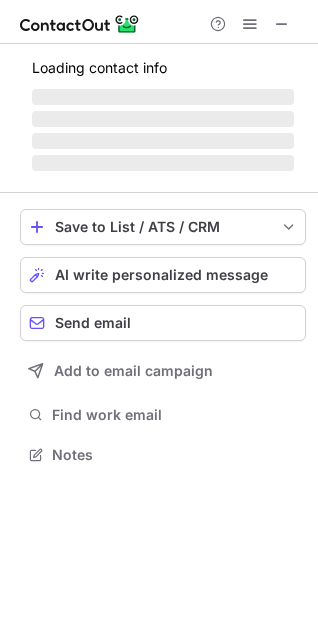 scroll, scrollTop: 9, scrollLeft: 9, axis: both 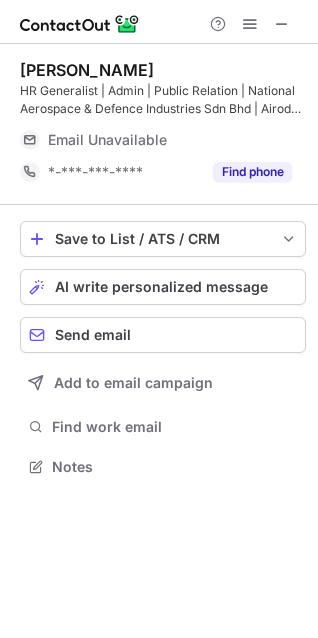 click on "Email Unavailable" at bounding box center (170, 140) 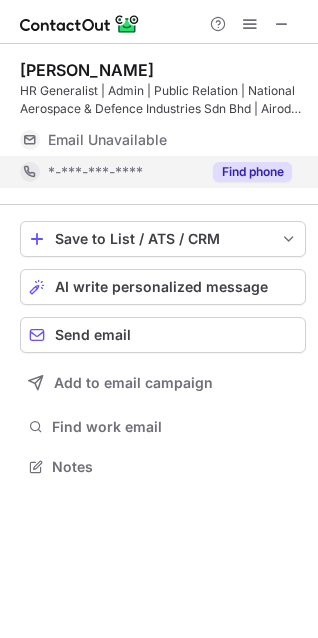 click on "Find phone" at bounding box center (252, 172) 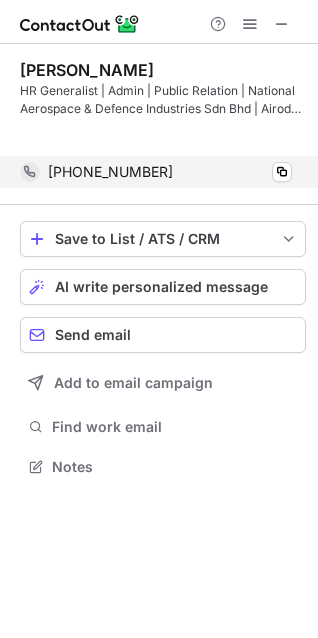 scroll, scrollTop: 420, scrollLeft: 318, axis: both 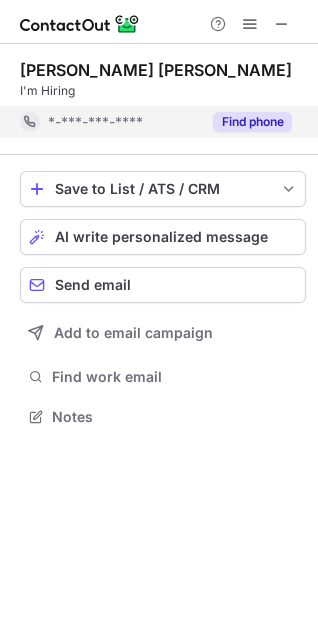 click on "Find phone" at bounding box center [252, 122] 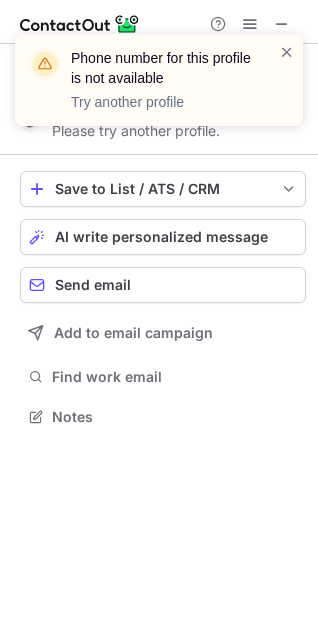 scroll, scrollTop: 440, scrollLeft: 318, axis: both 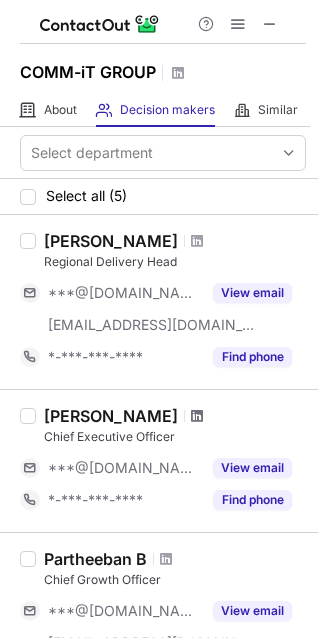 click at bounding box center (197, 416) 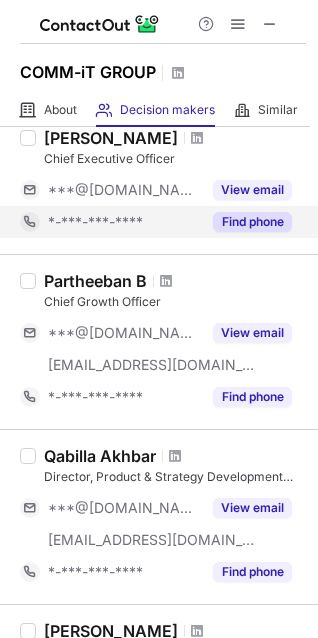 scroll, scrollTop: 333, scrollLeft: 0, axis: vertical 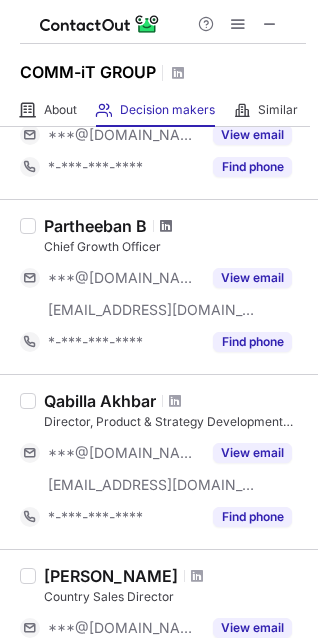 click at bounding box center [166, 226] 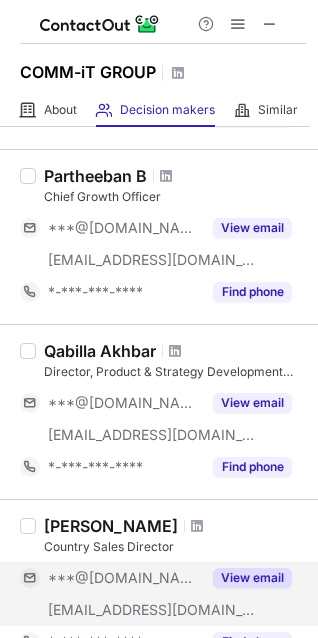 scroll, scrollTop: 366, scrollLeft: 0, axis: vertical 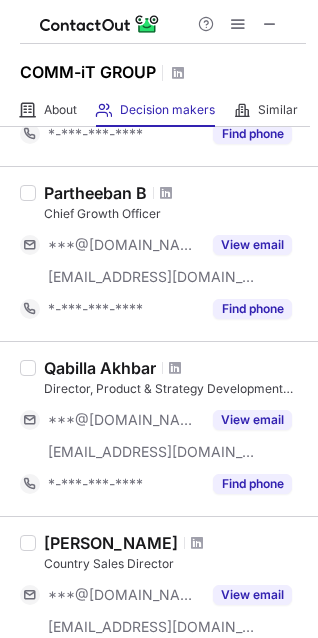 click at bounding box center [175, 368] 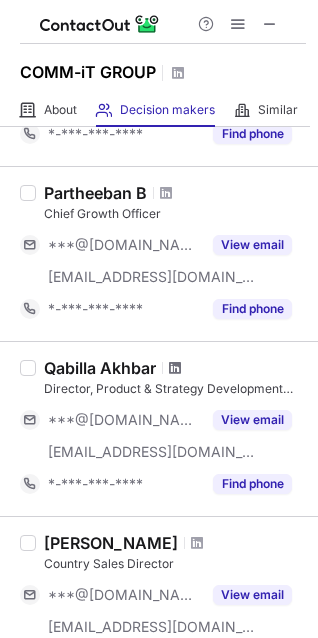 click at bounding box center [175, 368] 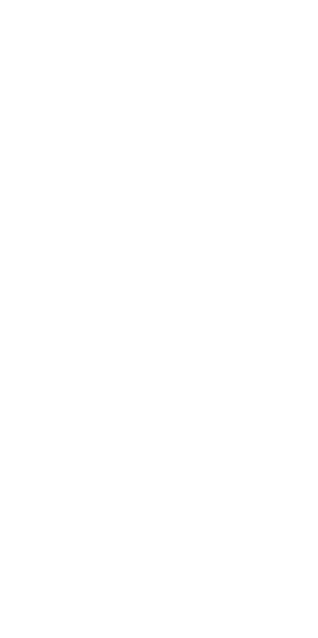 scroll, scrollTop: 0, scrollLeft: 0, axis: both 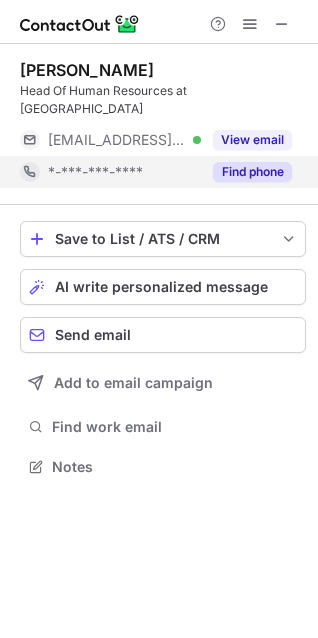 click on "Find phone" at bounding box center (252, 172) 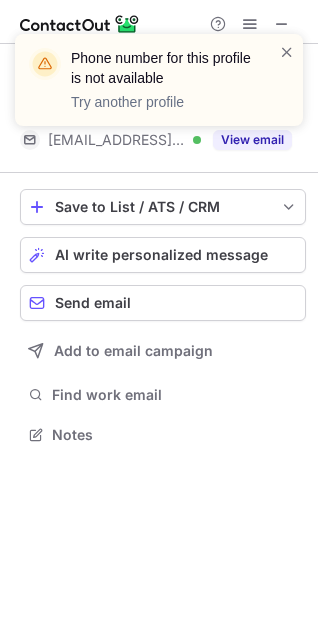 scroll, scrollTop: 420, scrollLeft: 318, axis: both 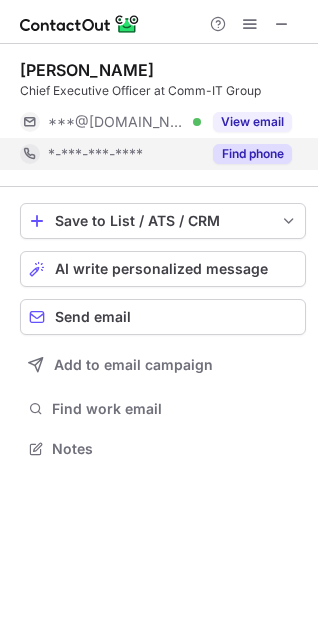 click on "Find phone" at bounding box center (252, 154) 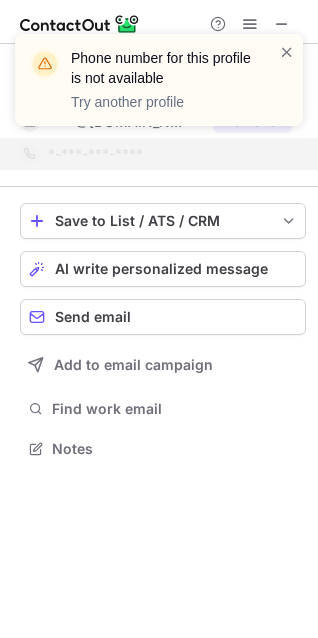 click on "Phone number for this profile is not available Try another profile" at bounding box center [159, 88] 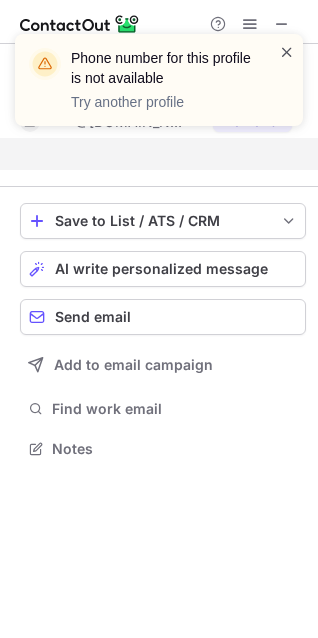 scroll, scrollTop: 403, scrollLeft: 318, axis: both 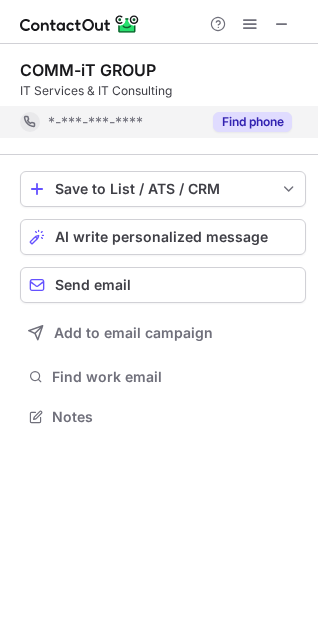 click on "Find phone" at bounding box center (252, 122) 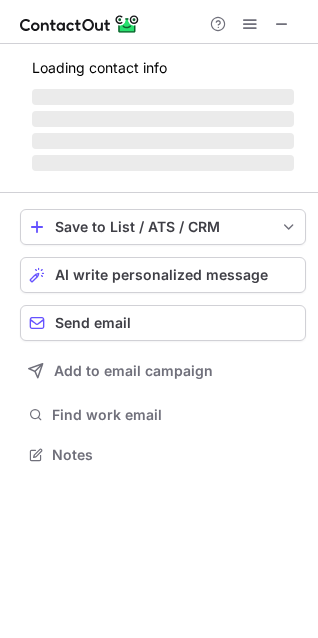 scroll, scrollTop: 440, scrollLeft: 318, axis: both 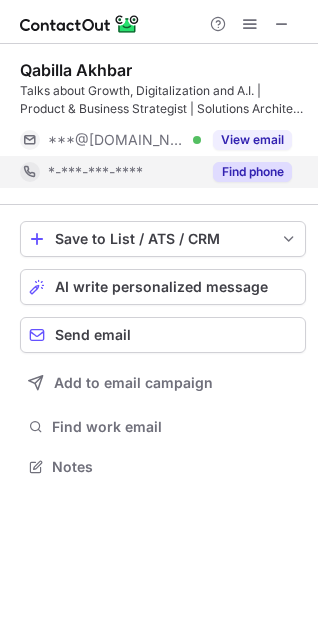 click on "Find phone" at bounding box center [252, 172] 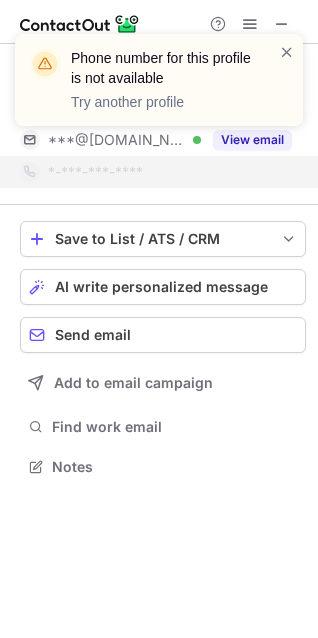 click on "Phone number for this profile is not available Try another profile" at bounding box center [159, 80] 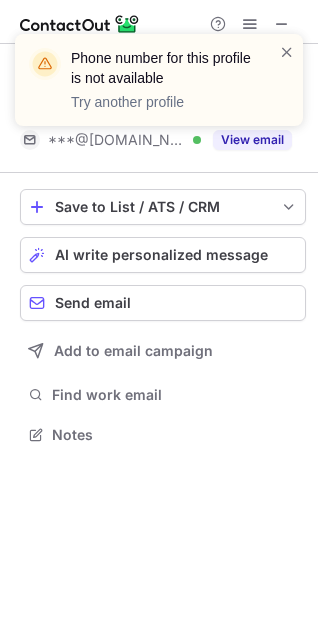scroll, scrollTop: 420, scrollLeft: 318, axis: both 